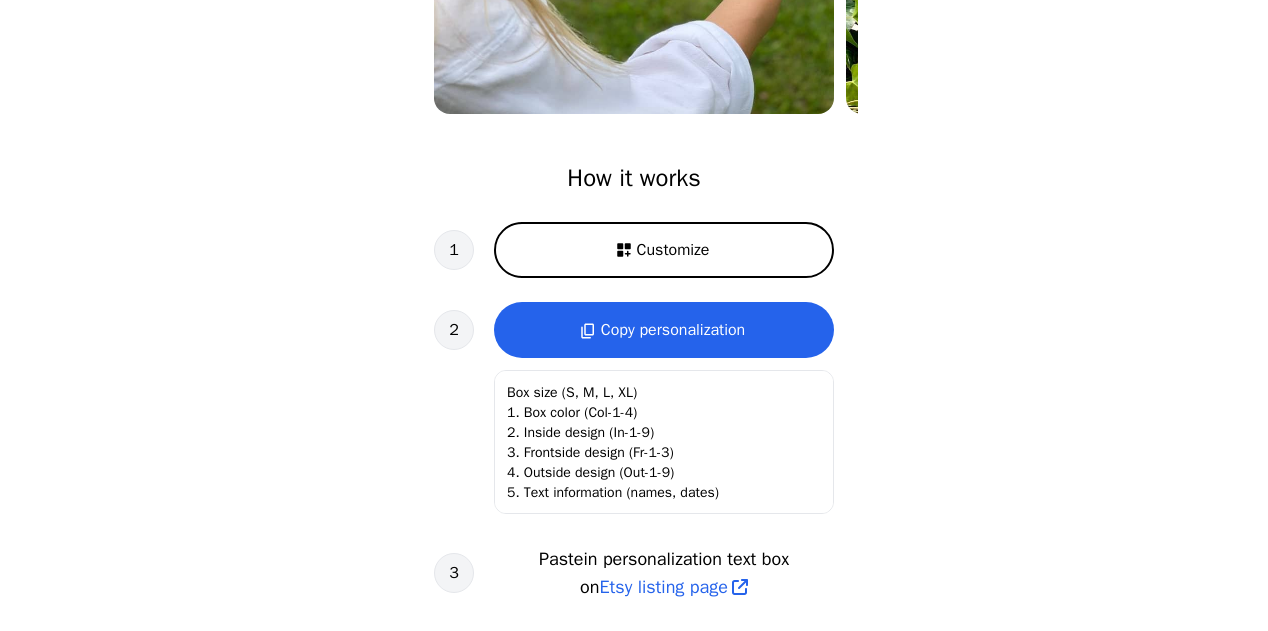 scroll, scrollTop: 560, scrollLeft: 0, axis: vertical 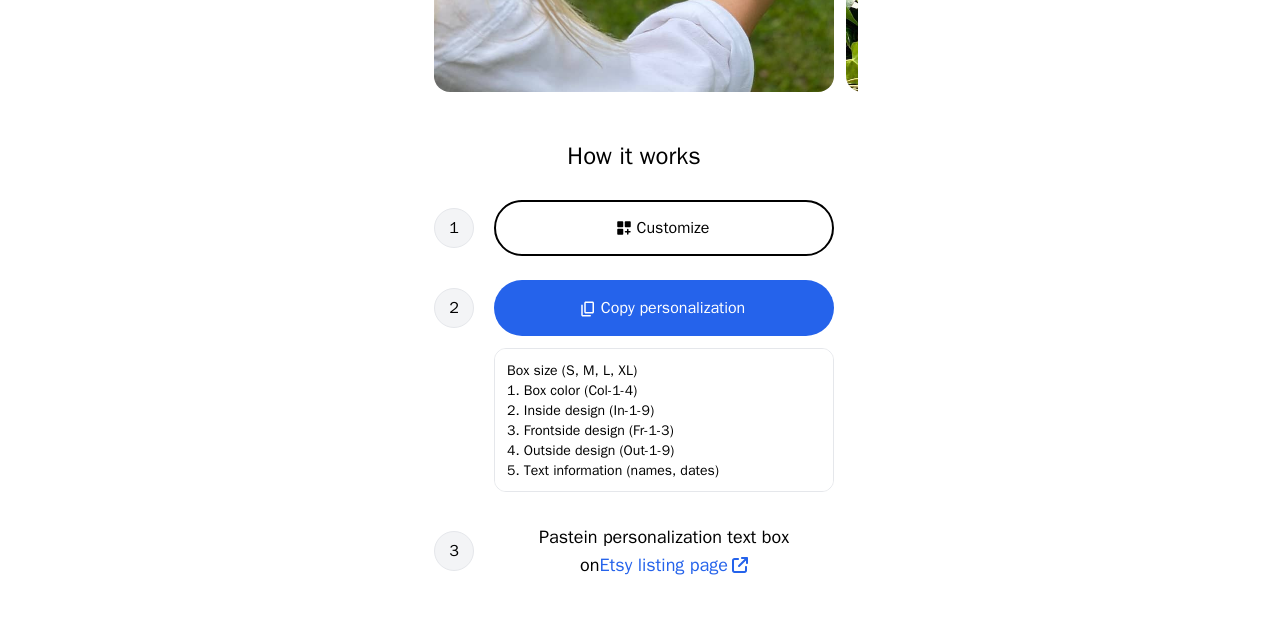 click on "Customize" at bounding box center (673, 228) 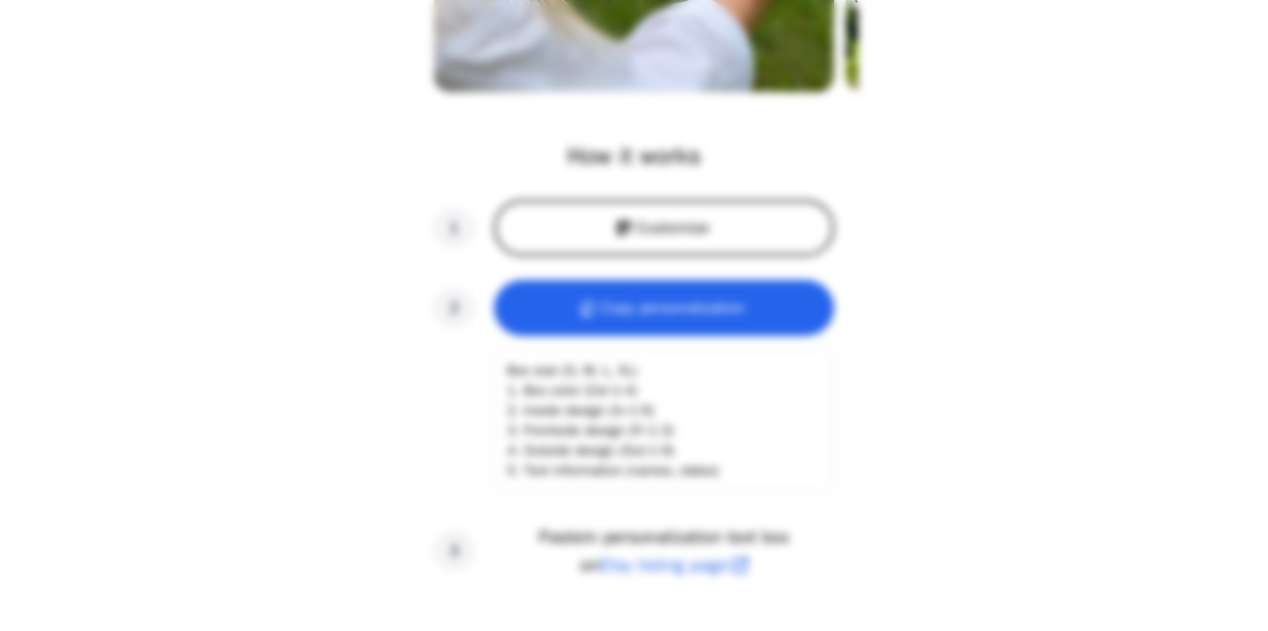 scroll, scrollTop: 0, scrollLeft: 256, axis: horizontal 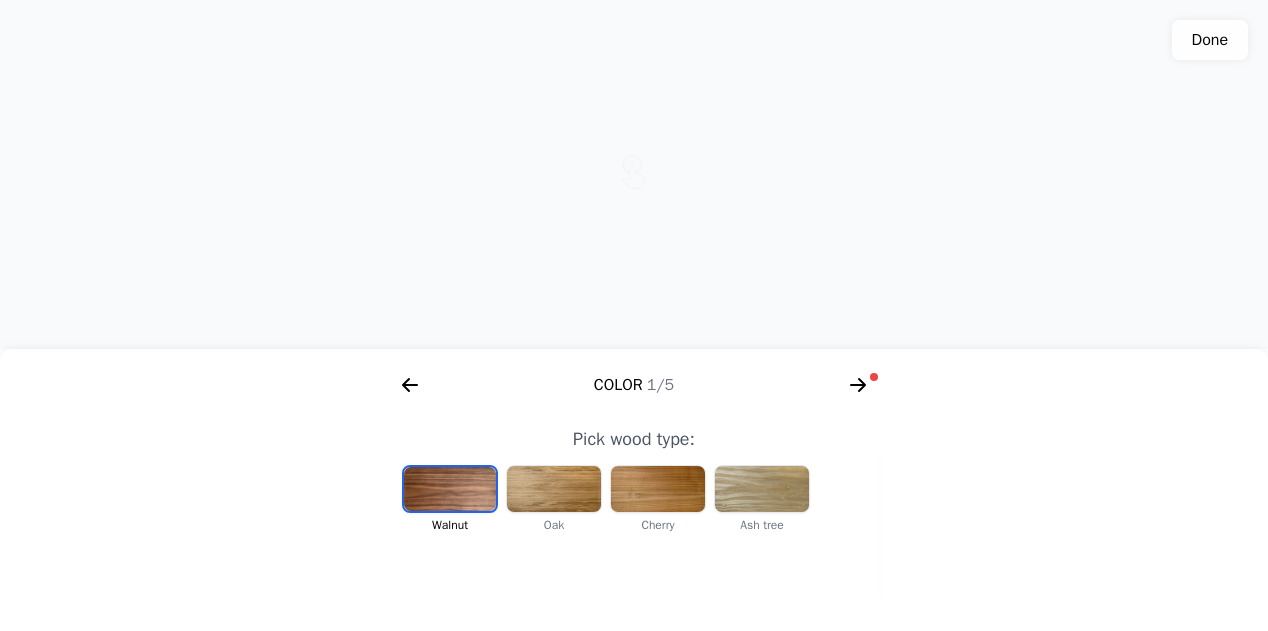 click at bounding box center [554, 489] 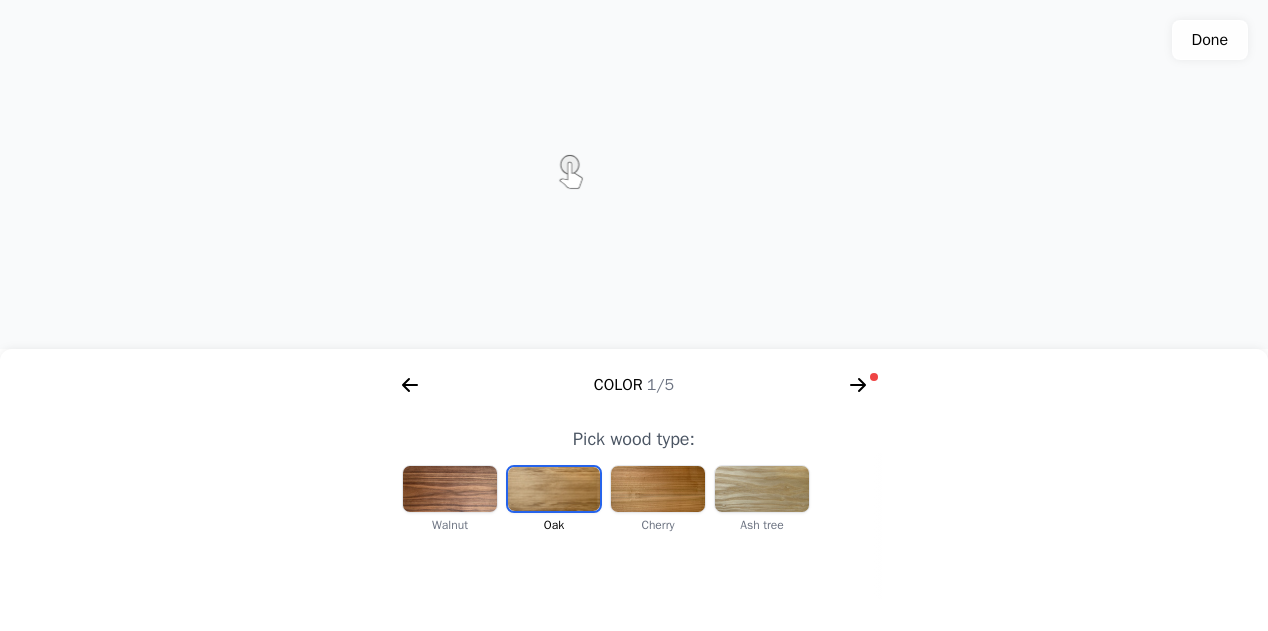 click at bounding box center (658, 489) 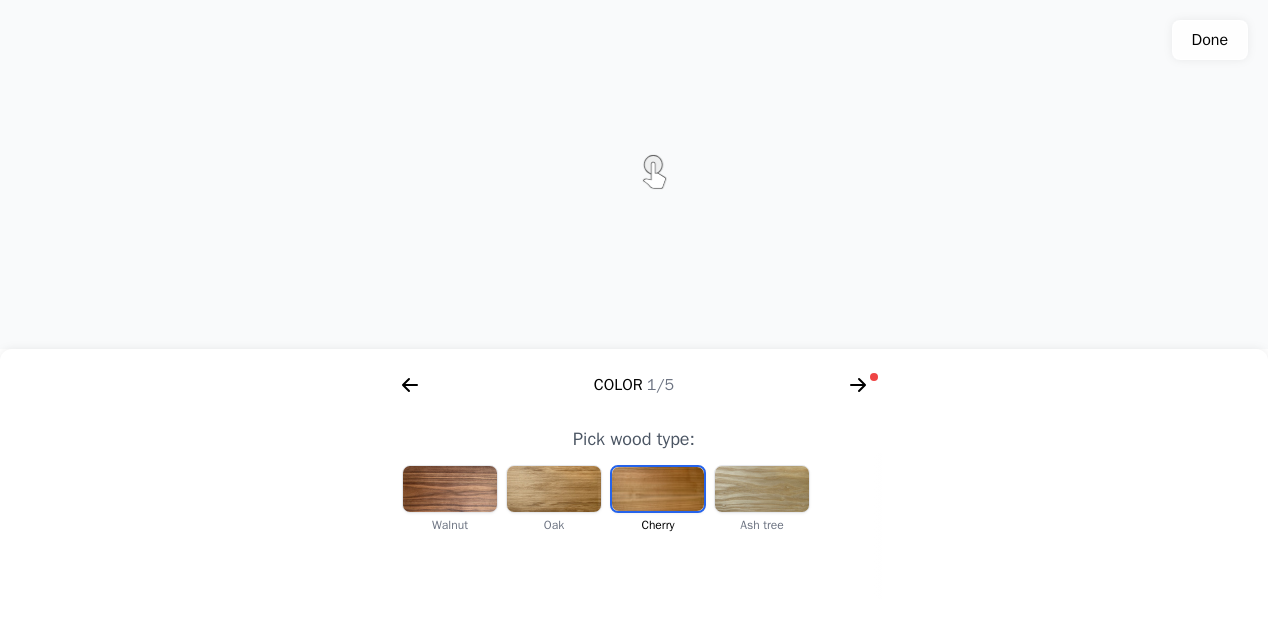 click at bounding box center (762, 489) 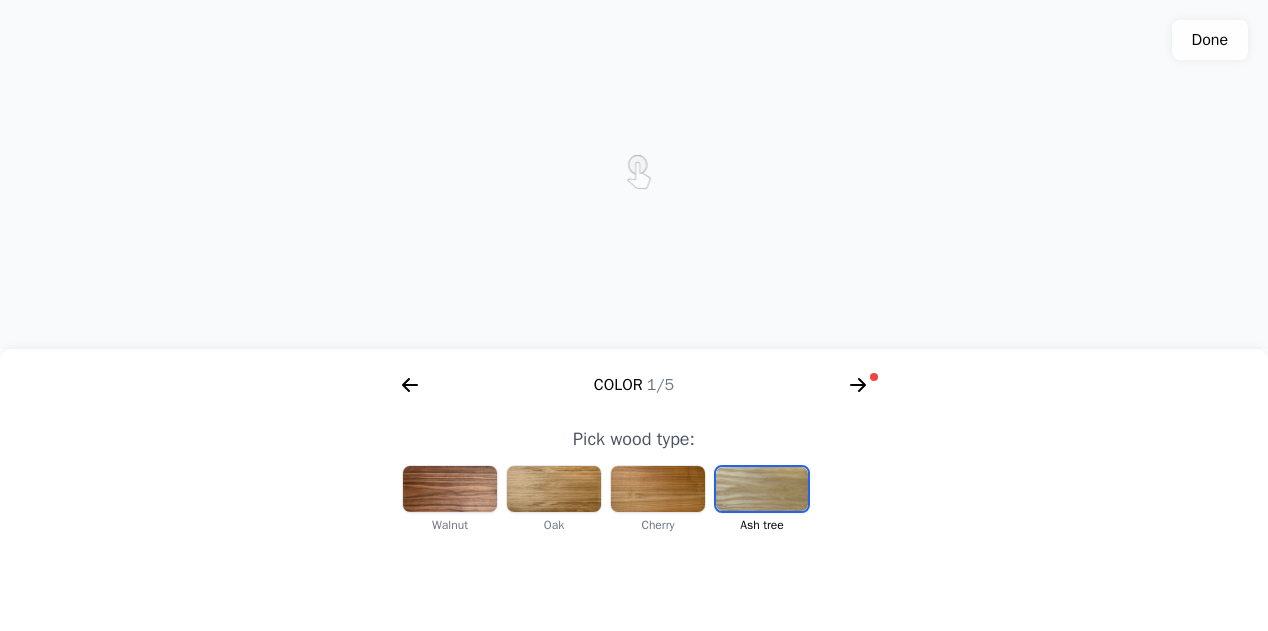 click at bounding box center (658, 489) 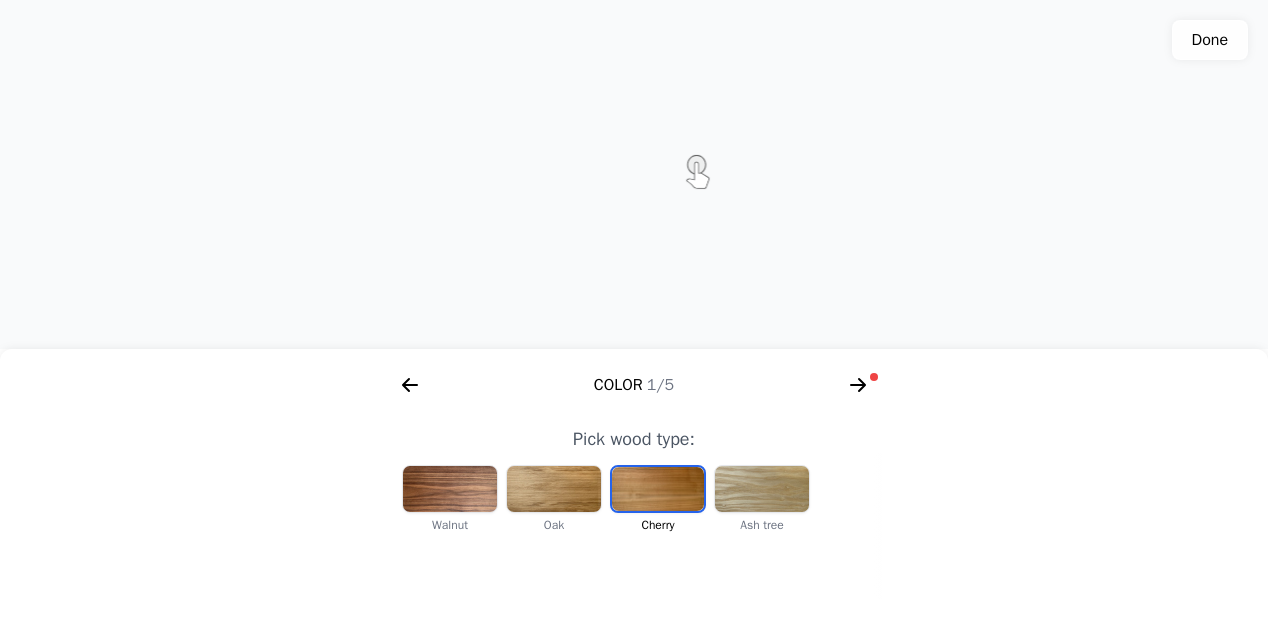 click at bounding box center (634, 175) 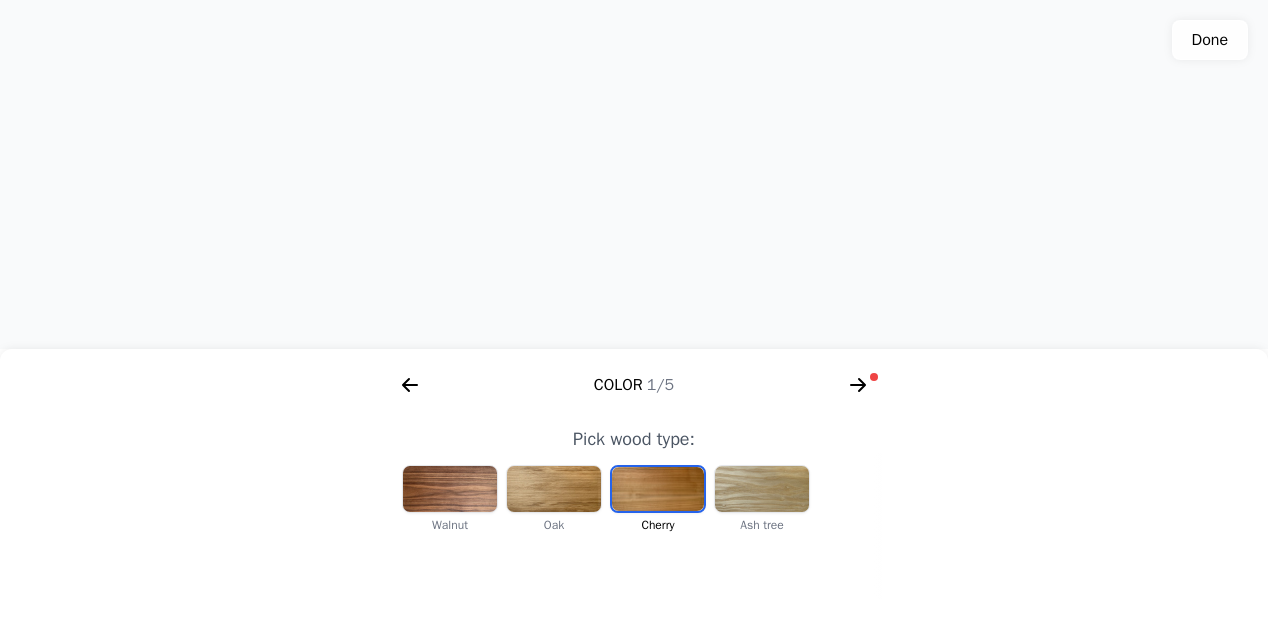 click at bounding box center [634, 175] 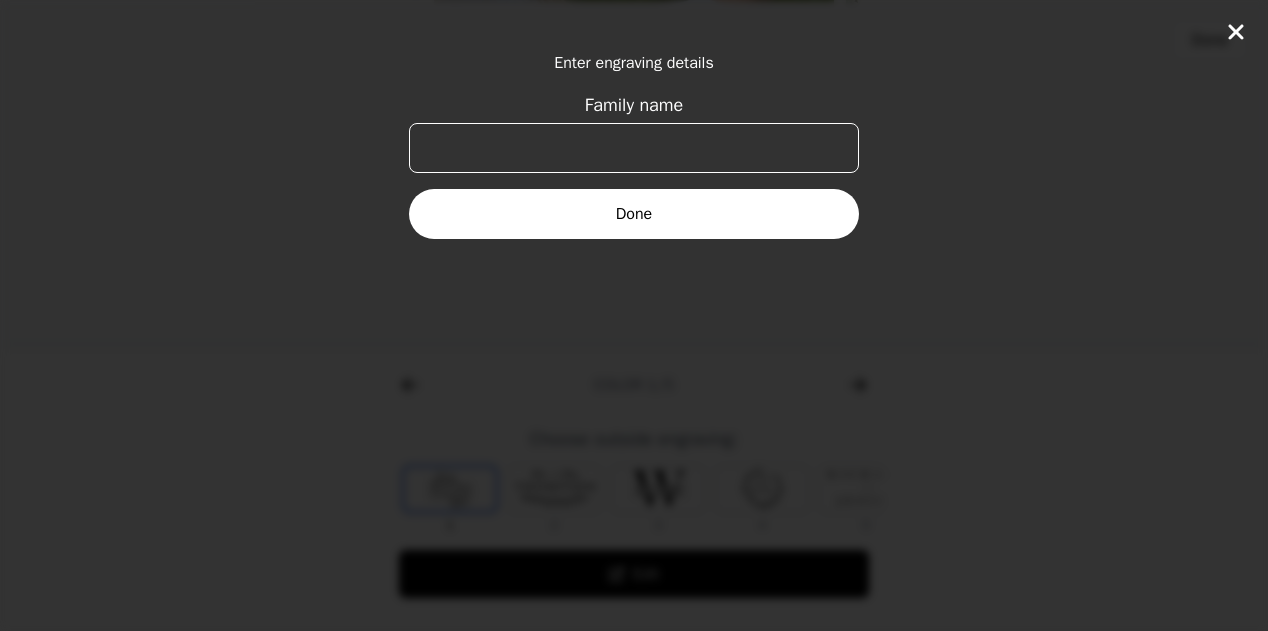 scroll, scrollTop: 0, scrollLeft: 768, axis: horizontal 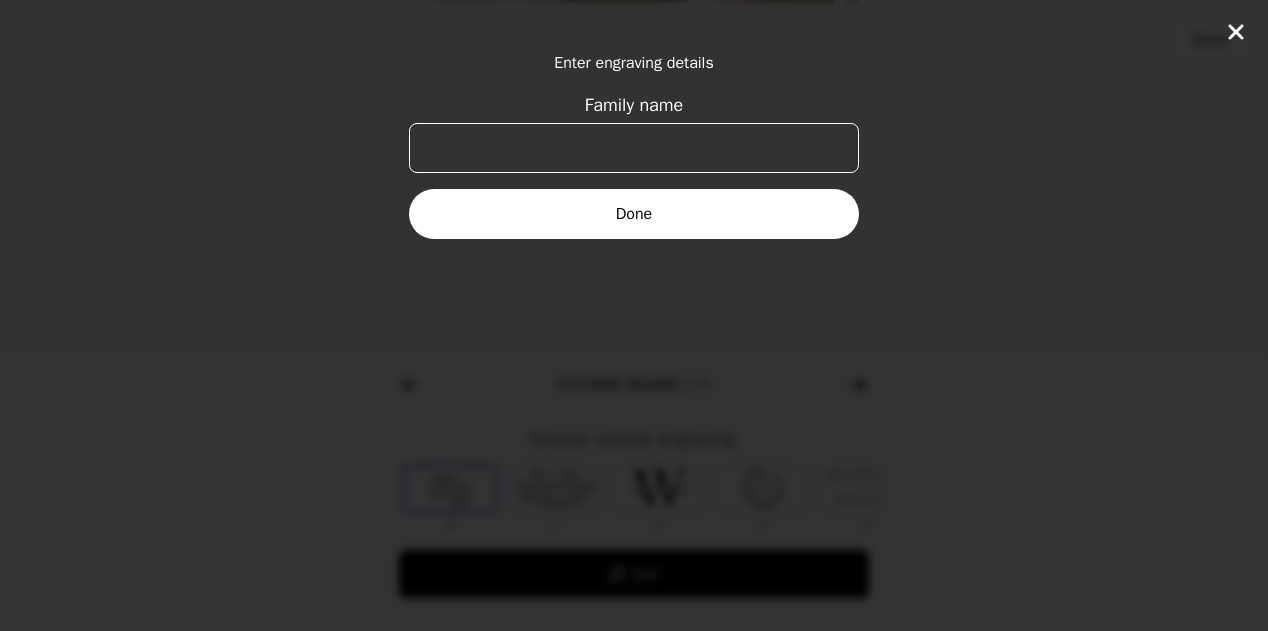 click on "Family name" at bounding box center [634, 148] 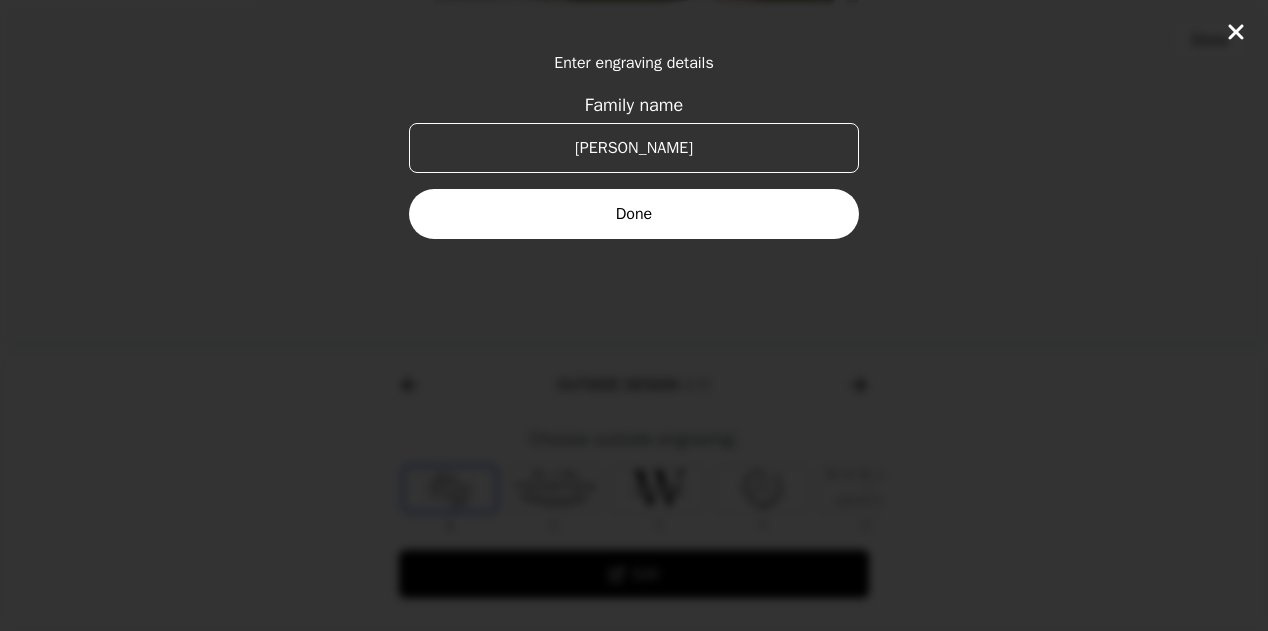 type on "[PERSON_NAME]" 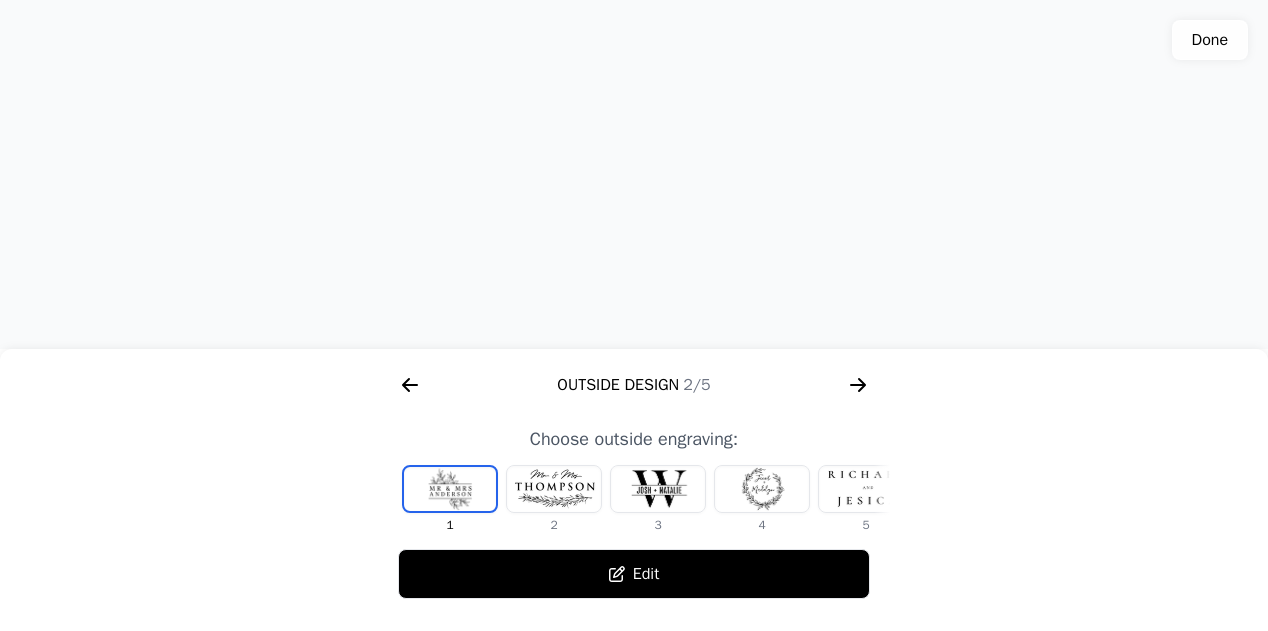 click at bounding box center (762, 489) 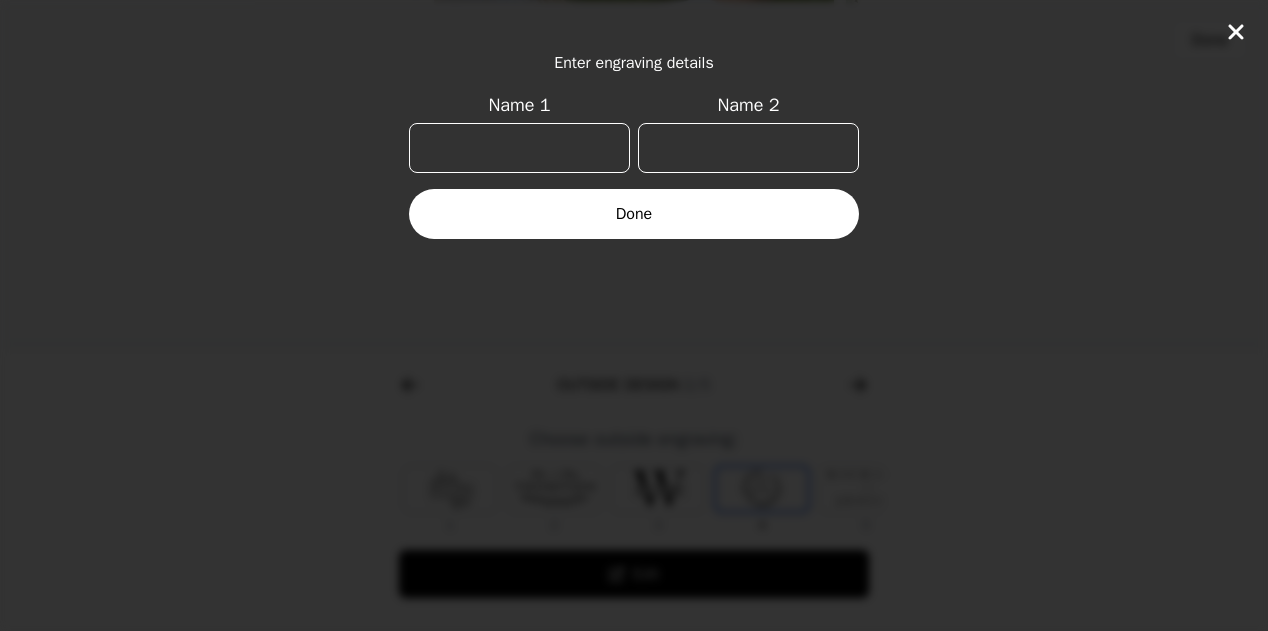 scroll, scrollTop: 0, scrollLeft: 128, axis: horizontal 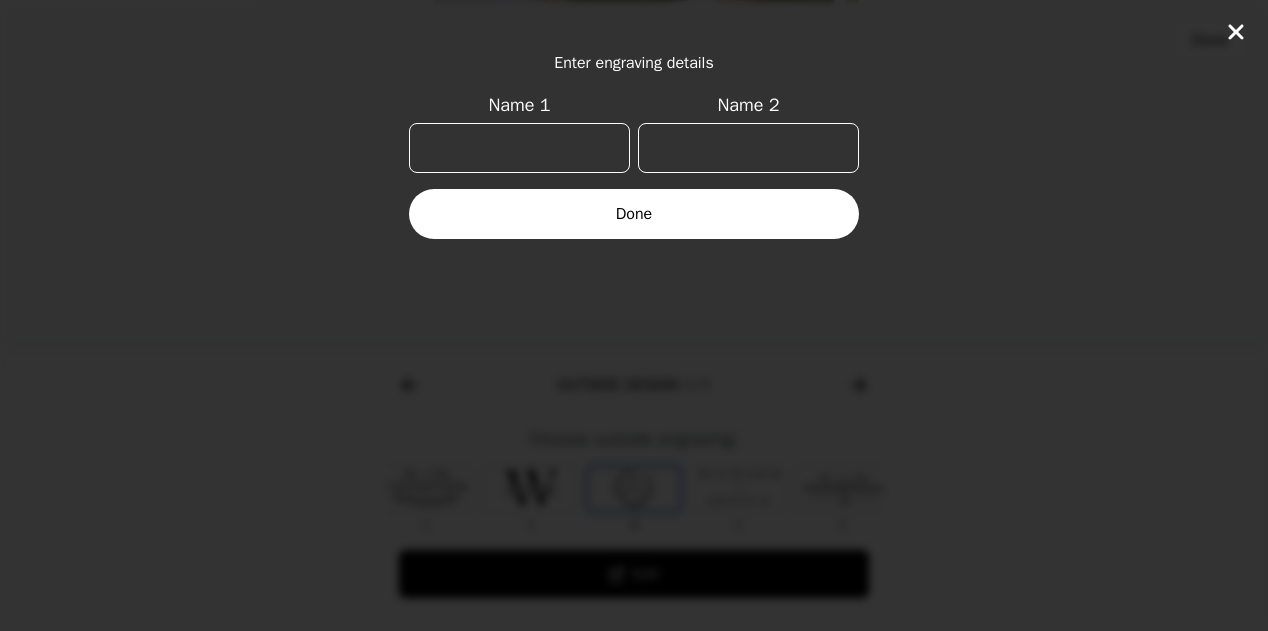 click on "Name 1" at bounding box center (519, 148) 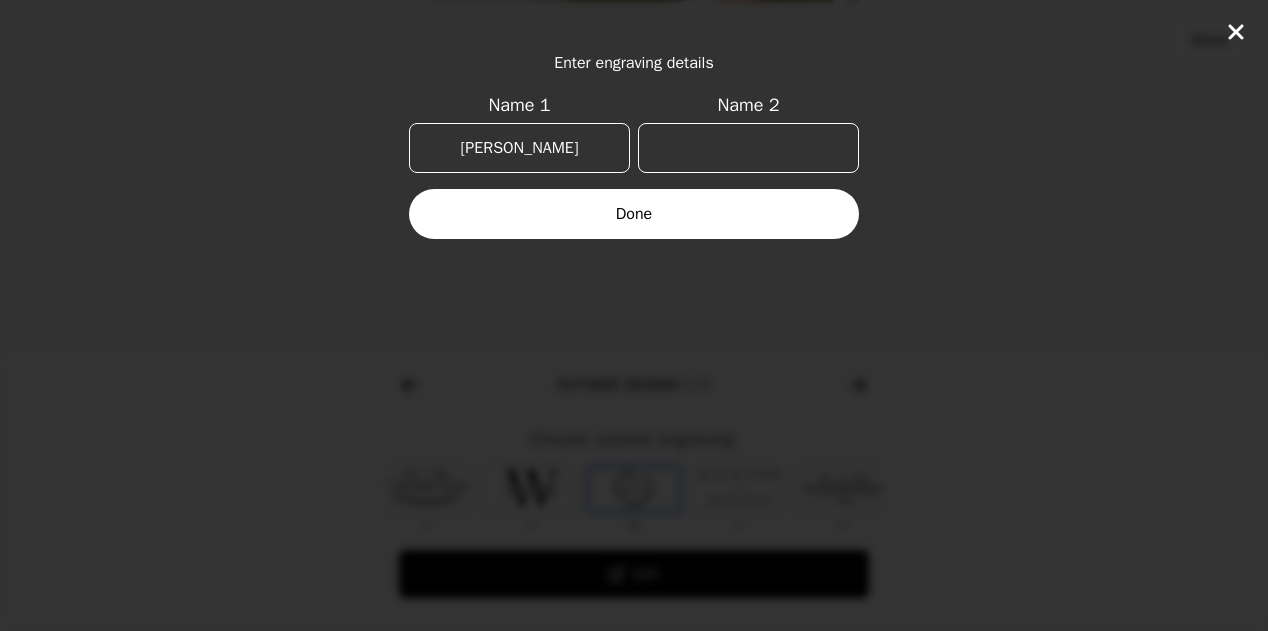 type on "[PERSON_NAME]" 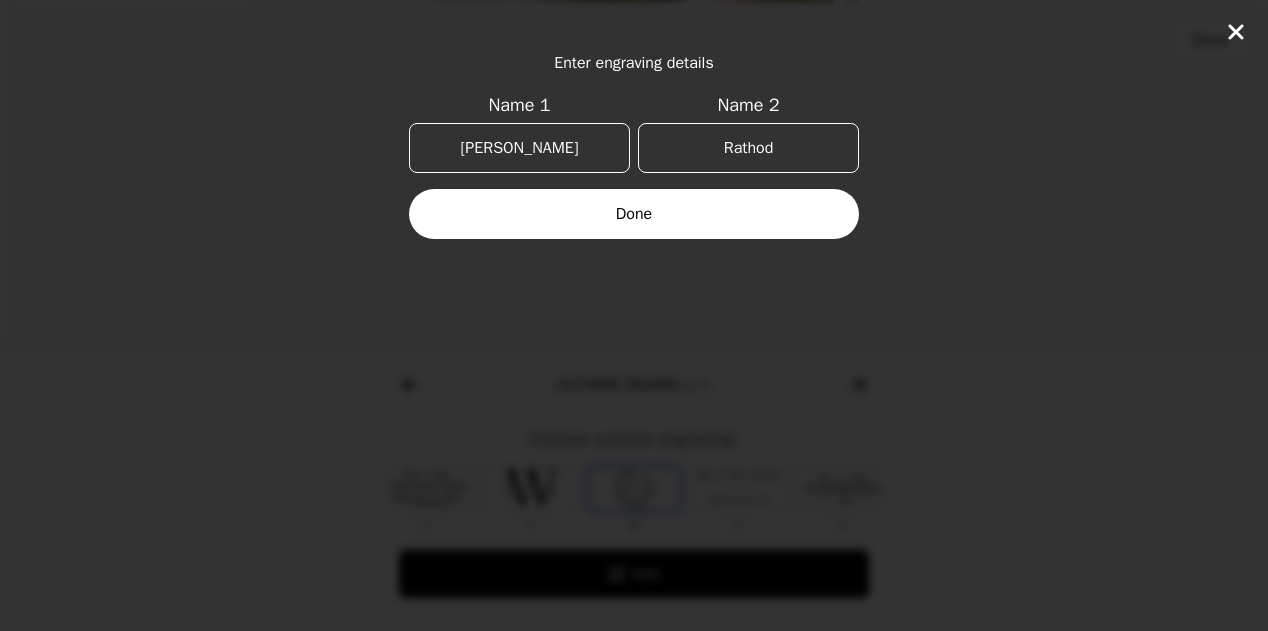 type on "Rathod" 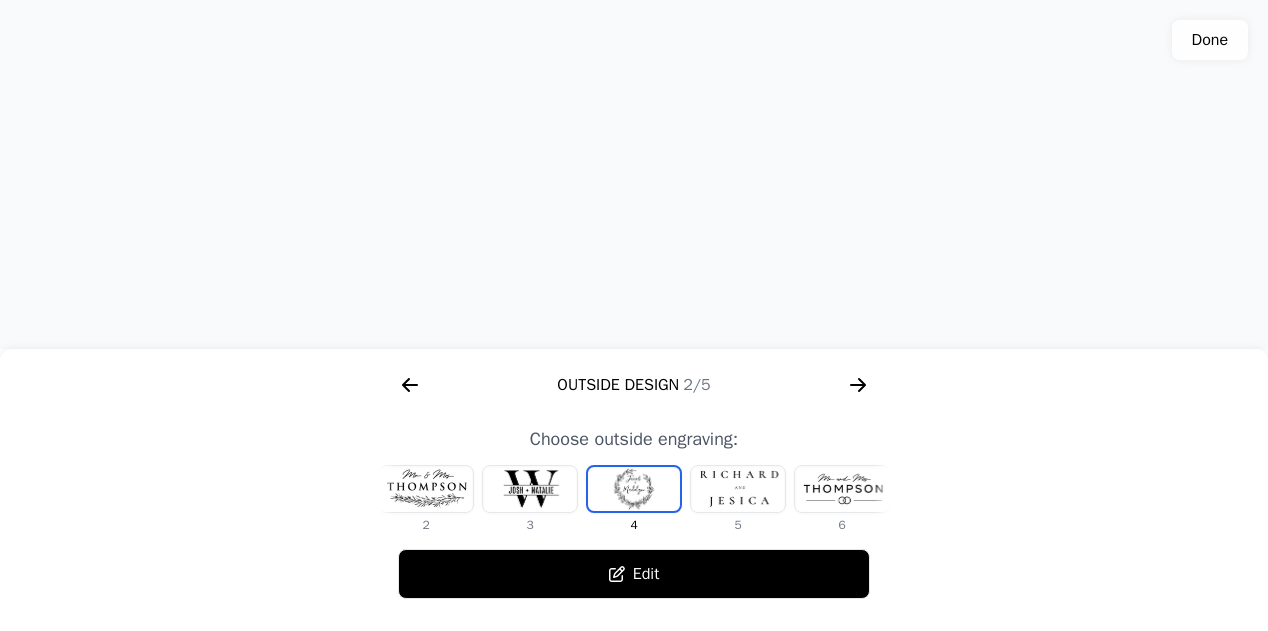 scroll, scrollTop: 480, scrollLeft: 0, axis: vertical 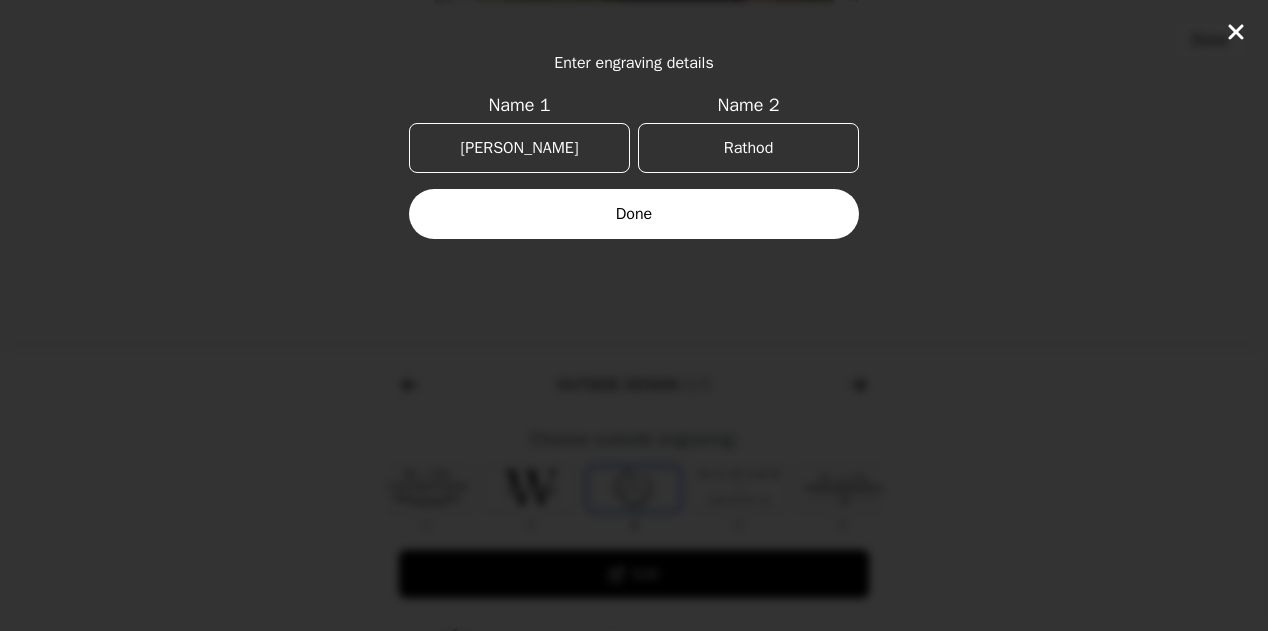 click on "Enter engraving details Name 1 [PERSON_NAME] Name 2 Rathod Done" 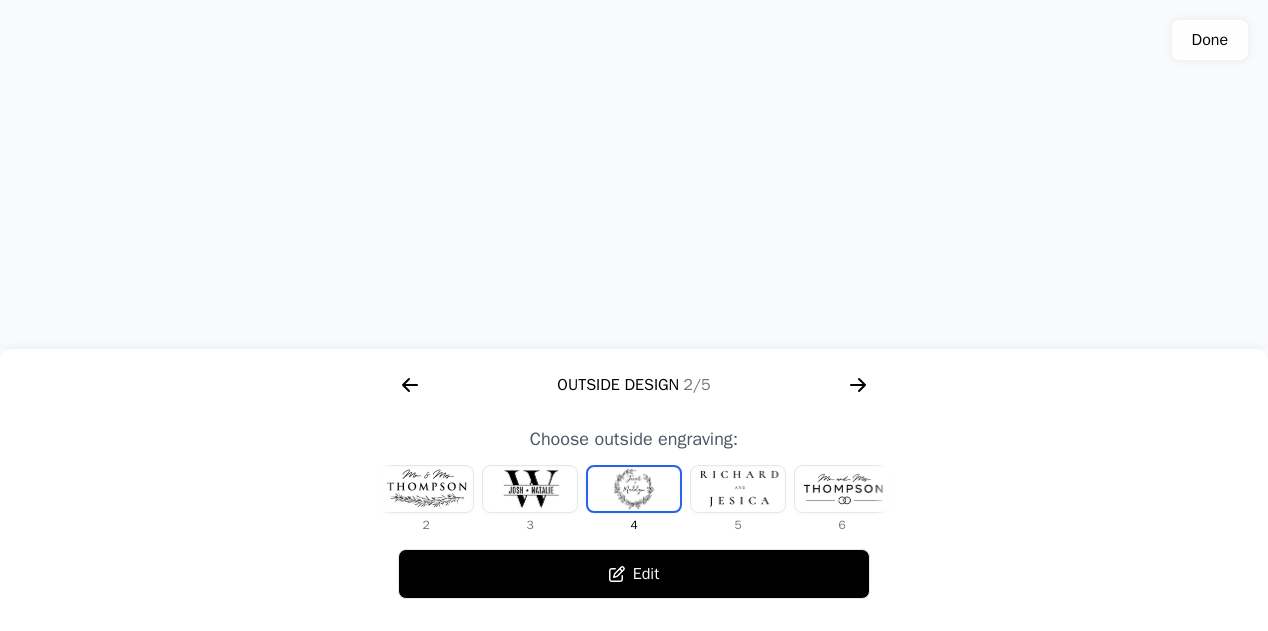 click at bounding box center [842, 489] 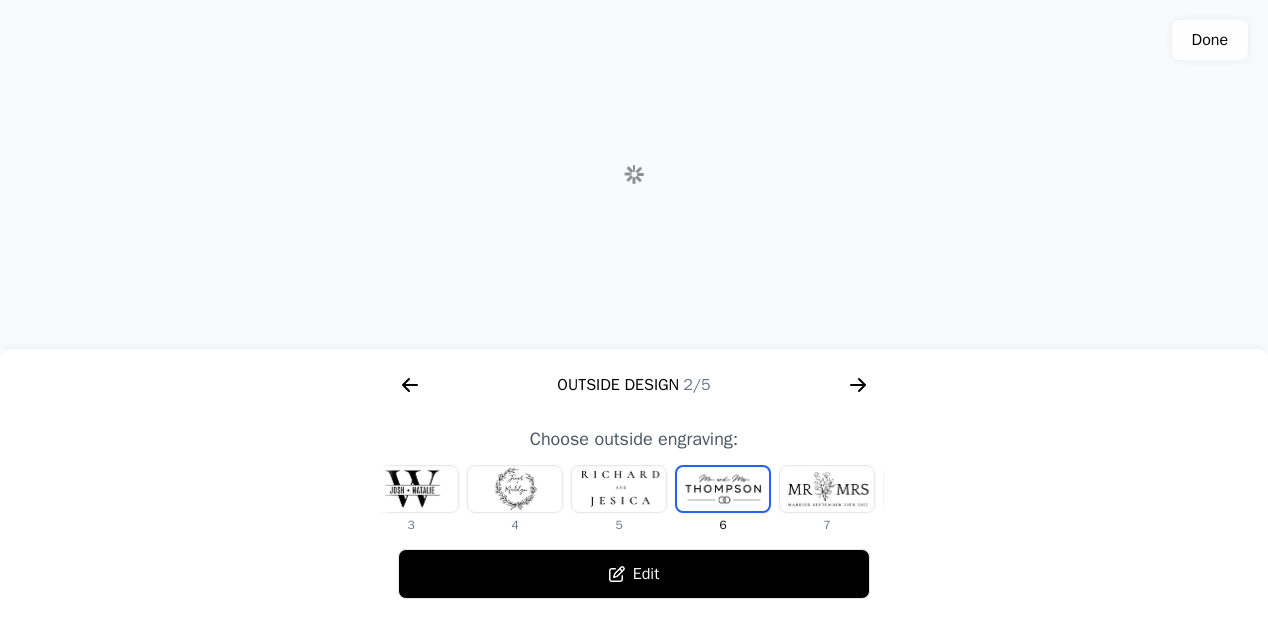 scroll, scrollTop: 0, scrollLeft: 336, axis: horizontal 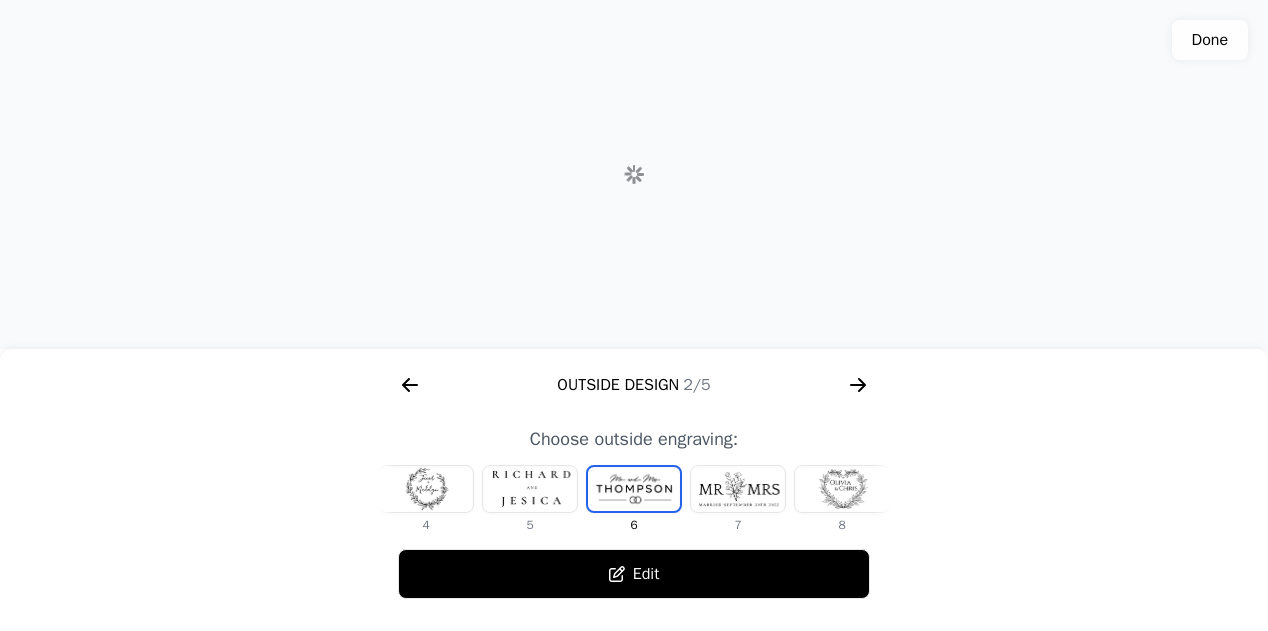 click at bounding box center [842, 489] 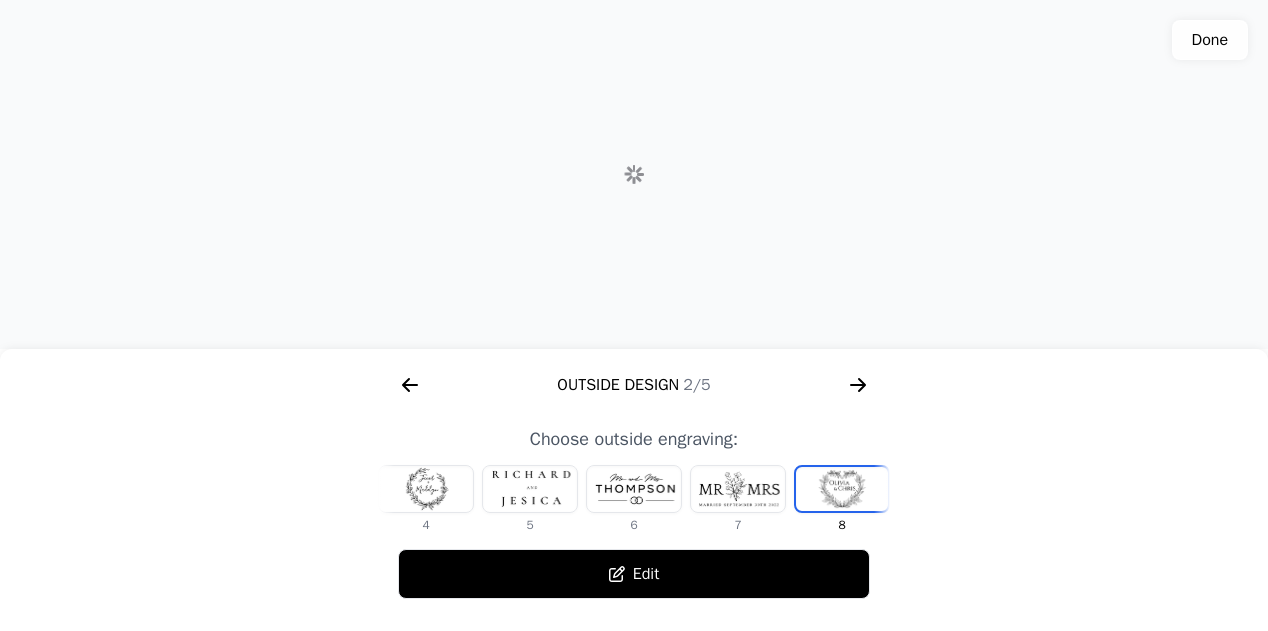 scroll, scrollTop: 0, scrollLeft: 372, axis: horizontal 